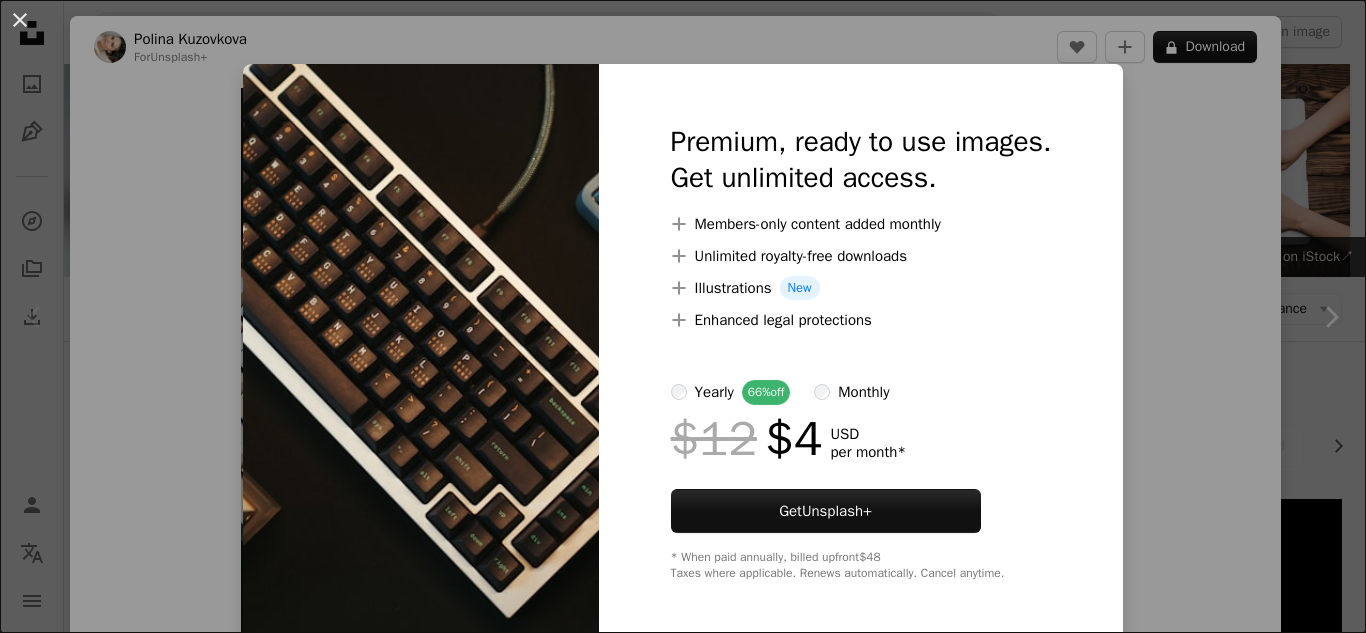scroll, scrollTop: 450, scrollLeft: 0, axis: vertical 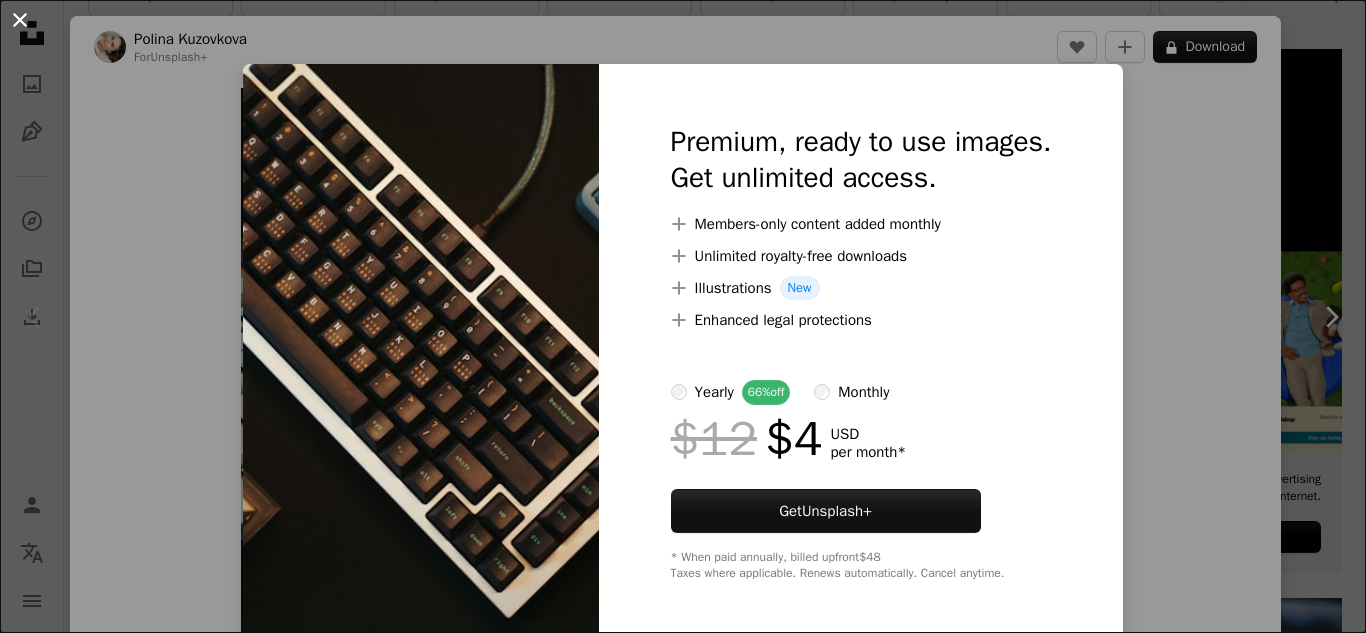 click on "An X shape" at bounding box center [20, 20] 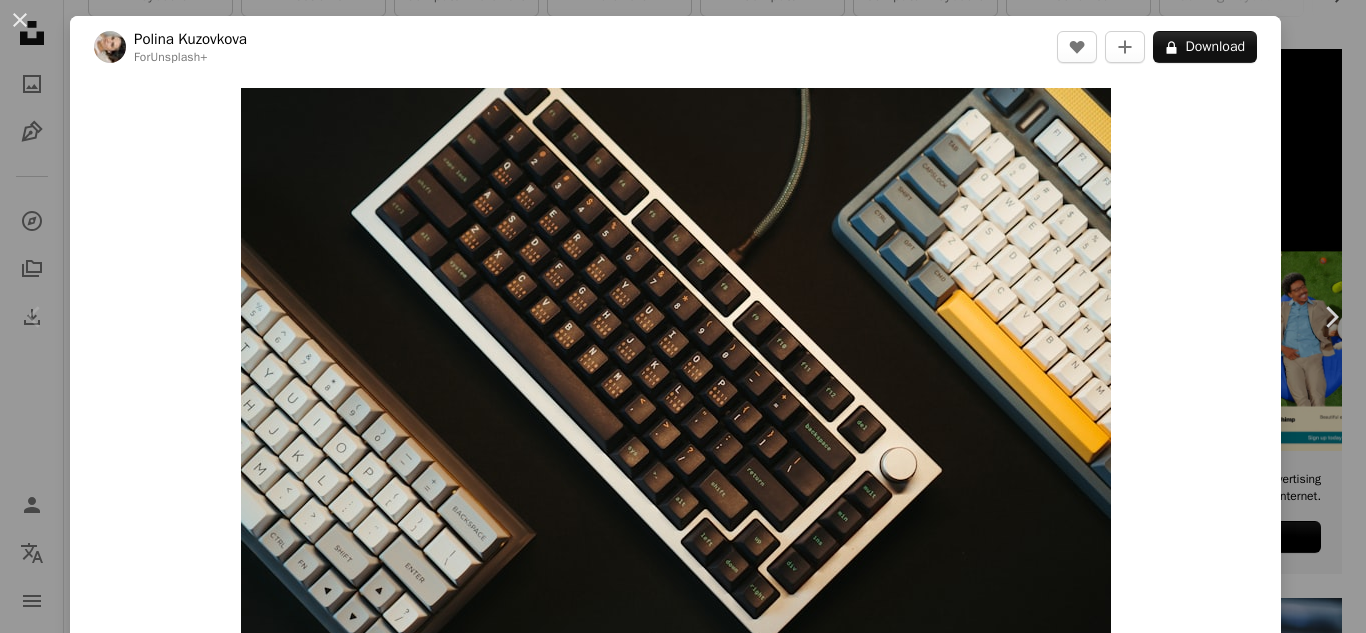 click on "An X shape" at bounding box center (20, 20) 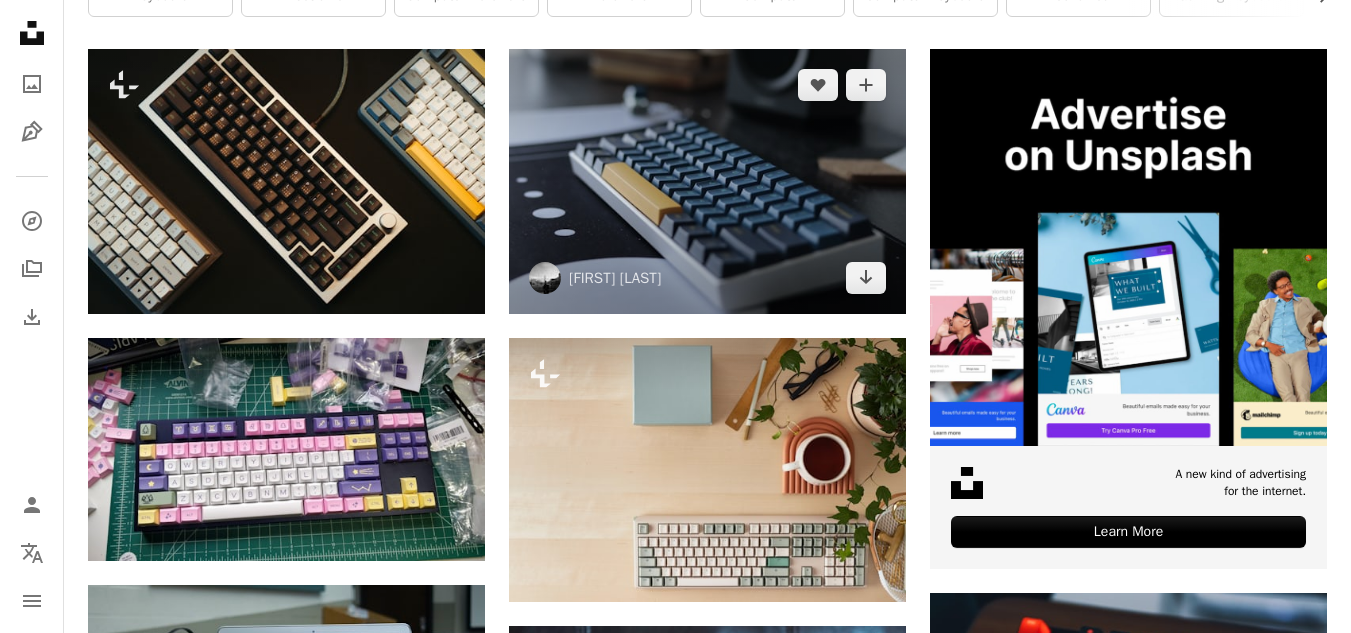 click at bounding box center [707, 181] 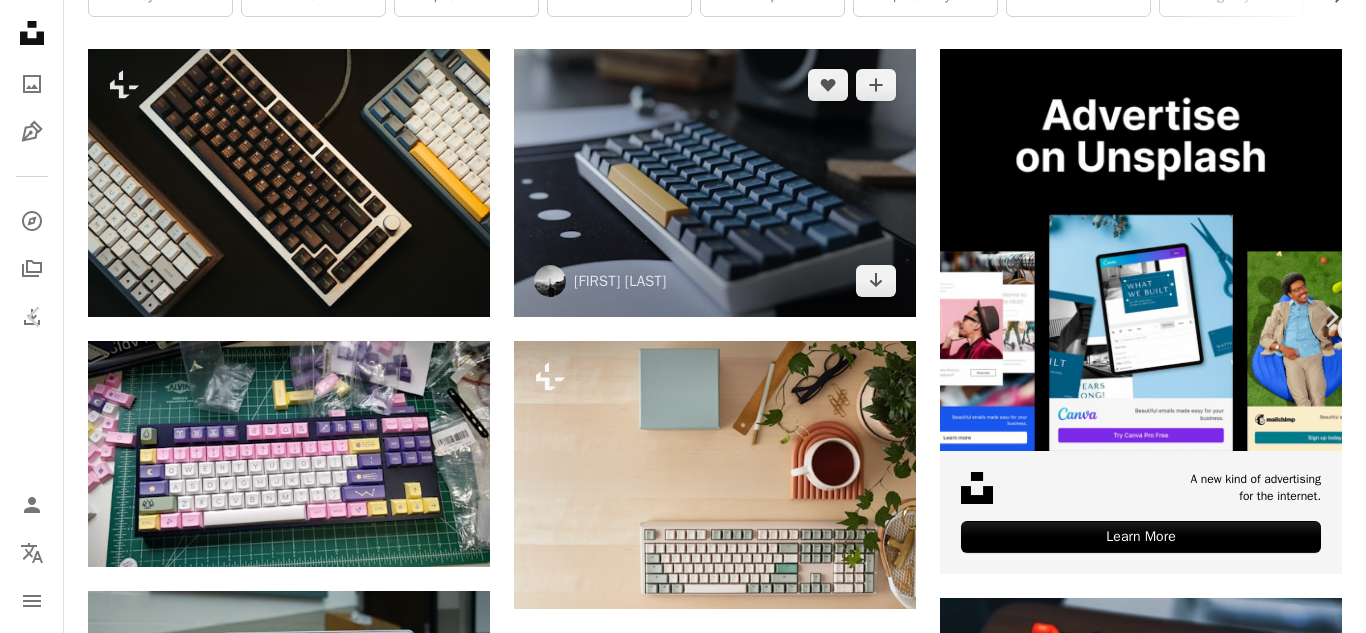 click at bounding box center (676, 3984) 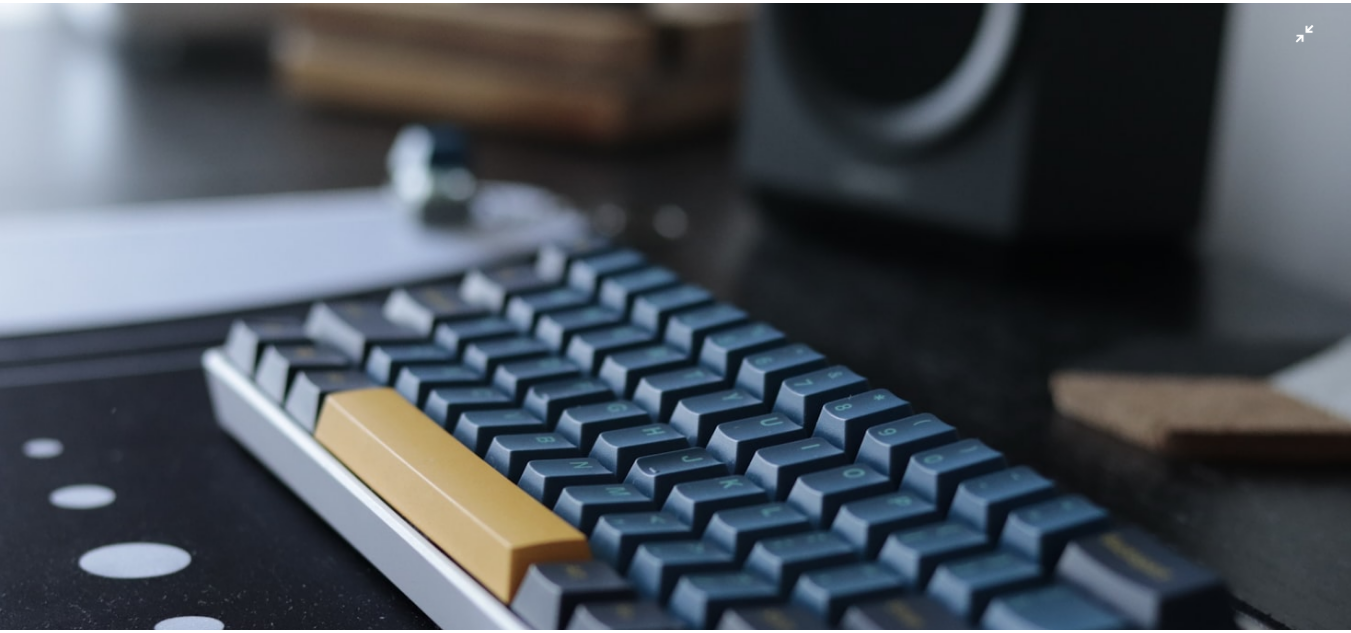 scroll, scrollTop: 130, scrollLeft: 0, axis: vertical 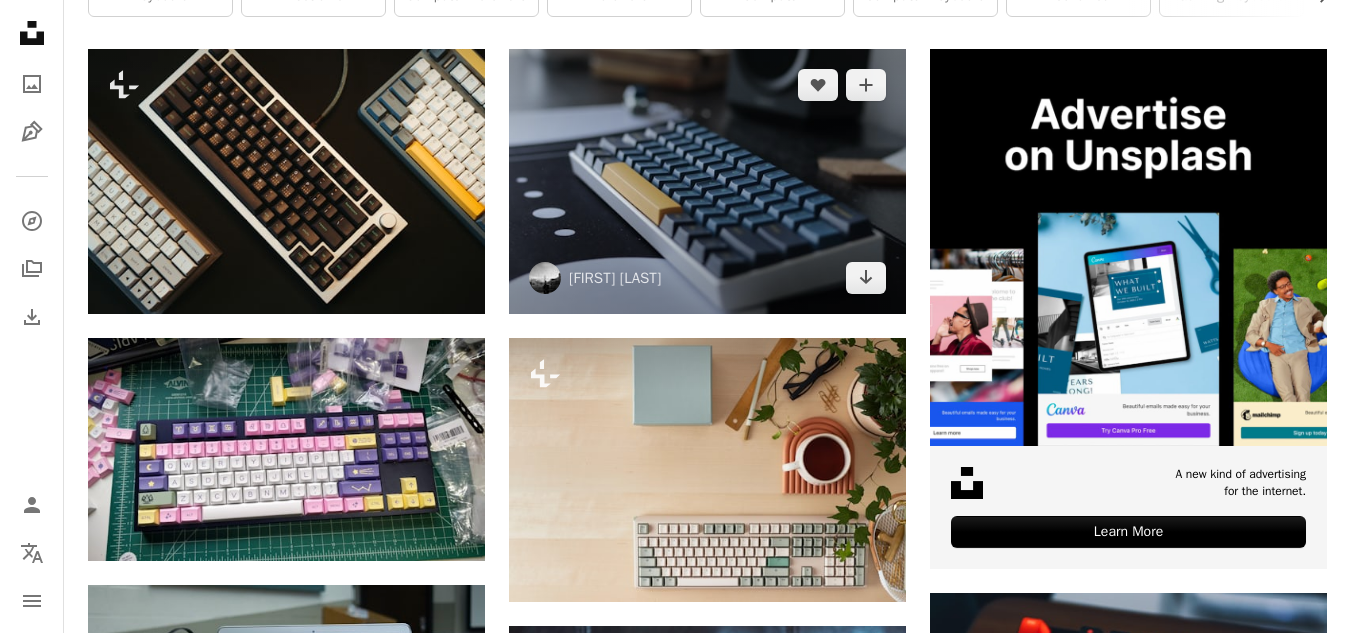 click at bounding box center [707, 181] 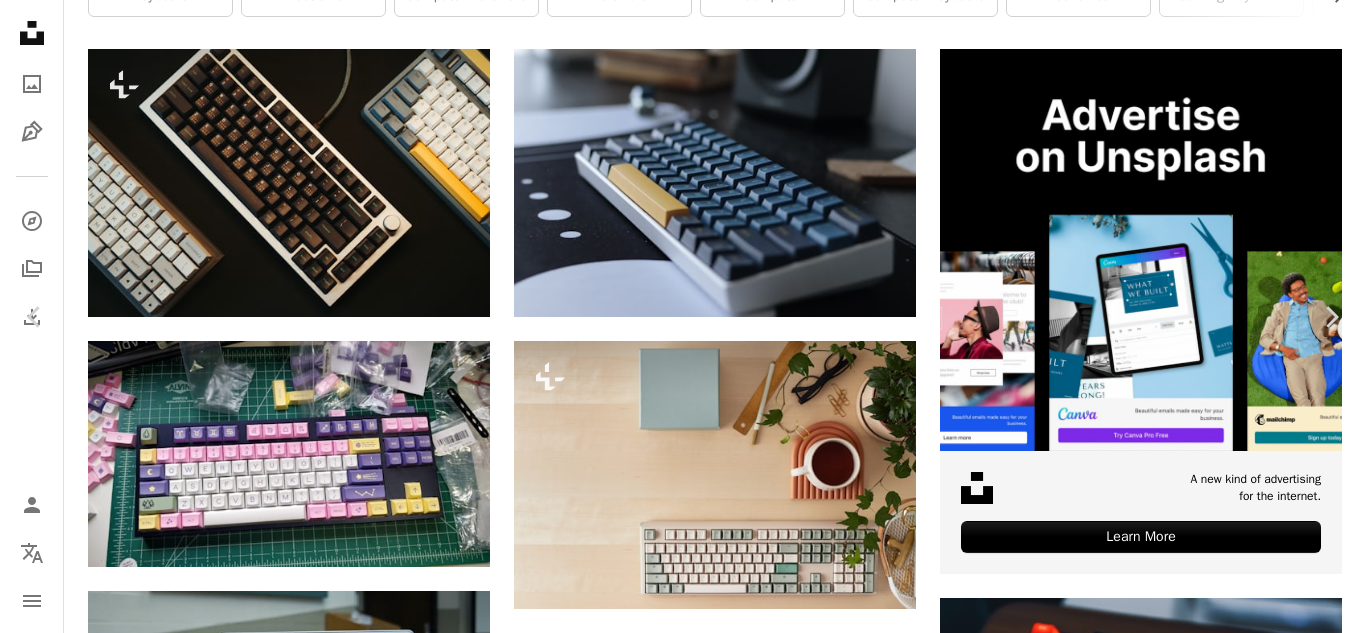 click on "Chevron down" 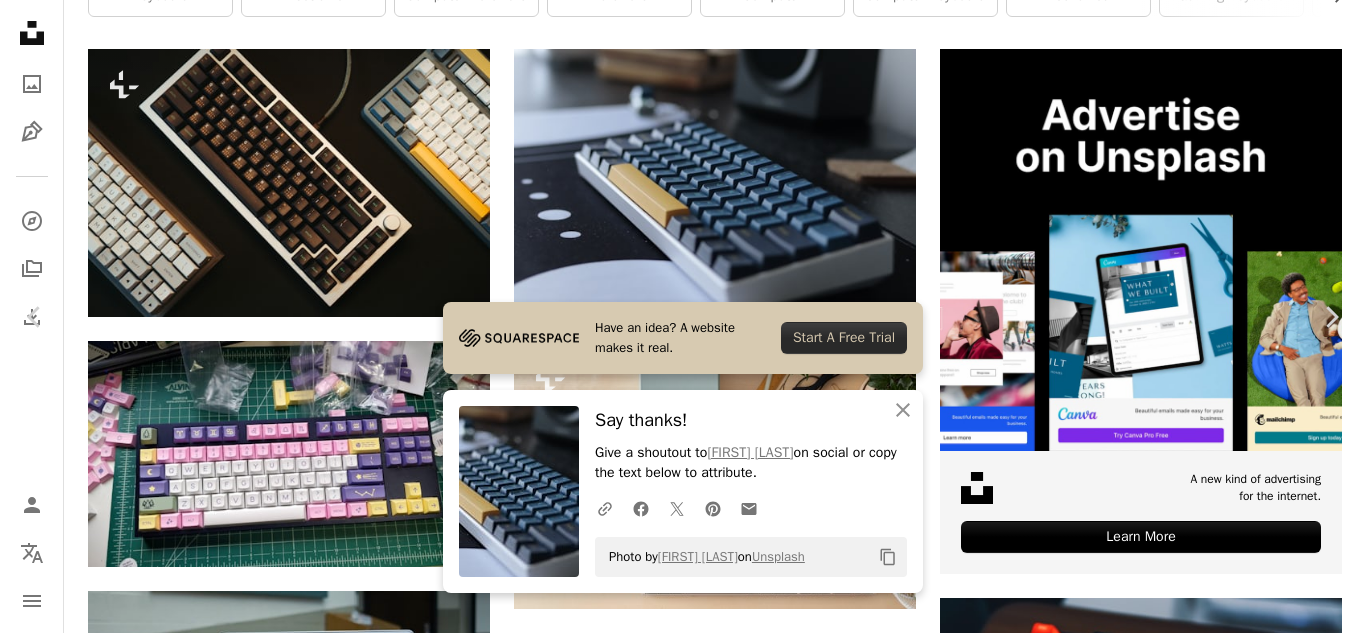 click on "An X shape" at bounding box center [20, 20] 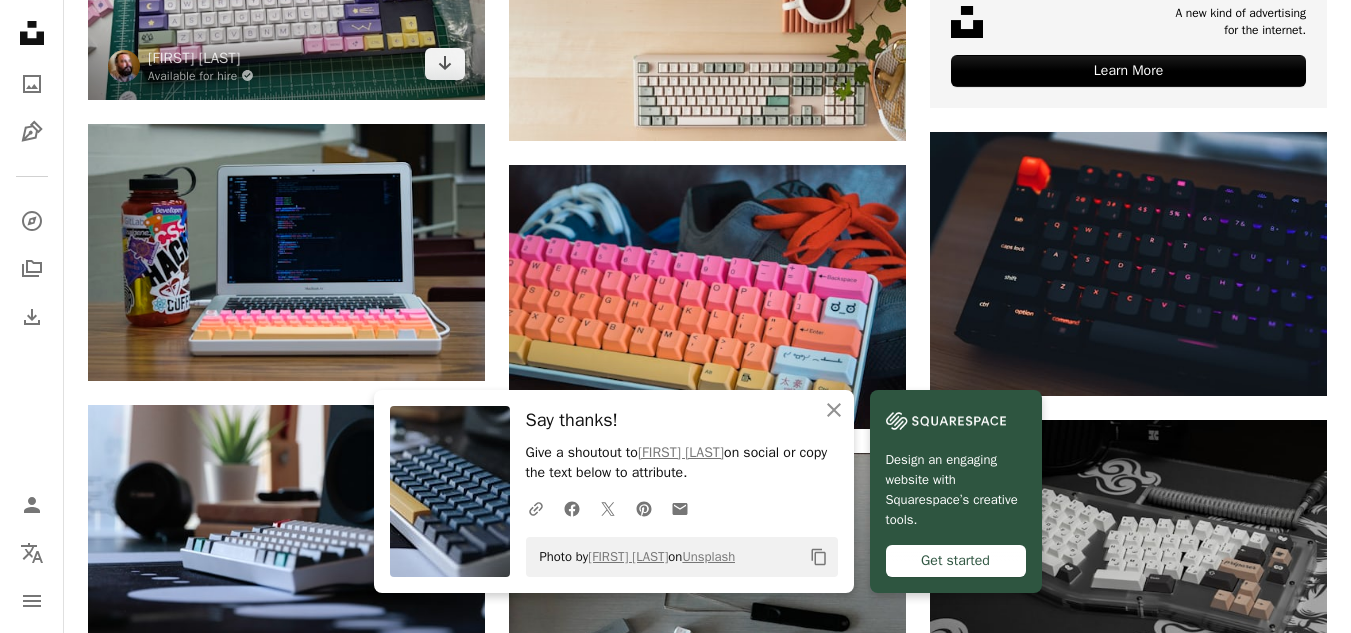 scroll, scrollTop: 1000, scrollLeft: 0, axis: vertical 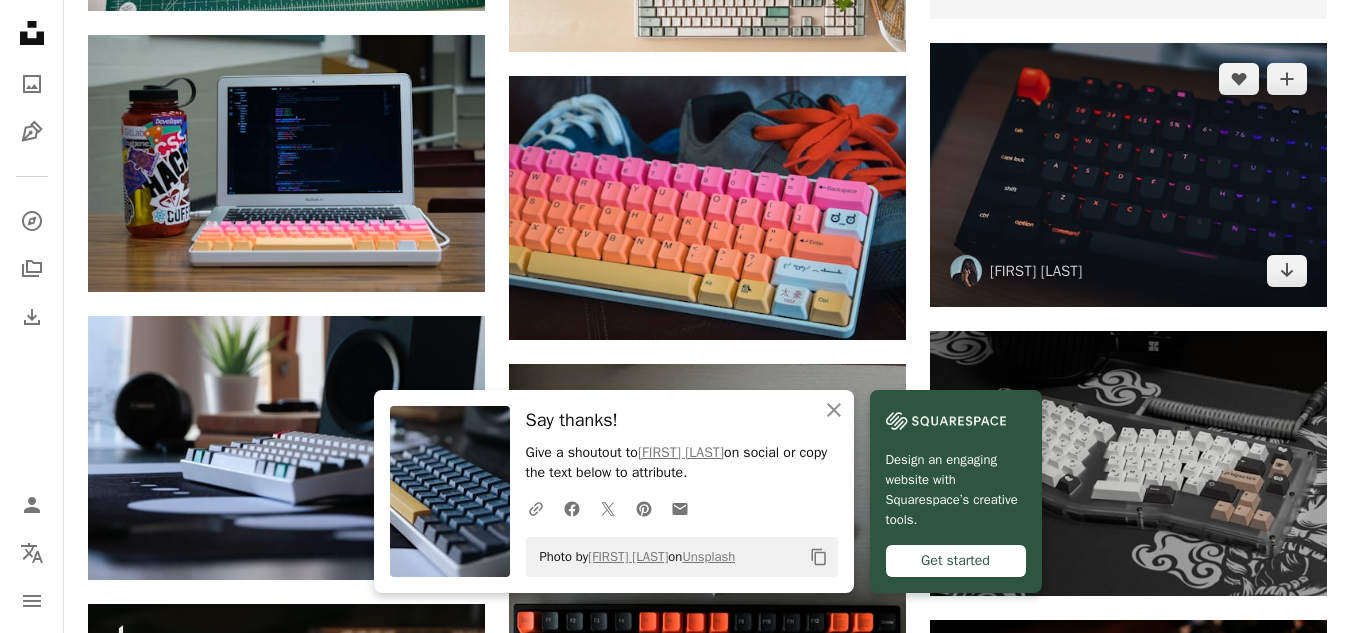 click at bounding box center (1128, 175) 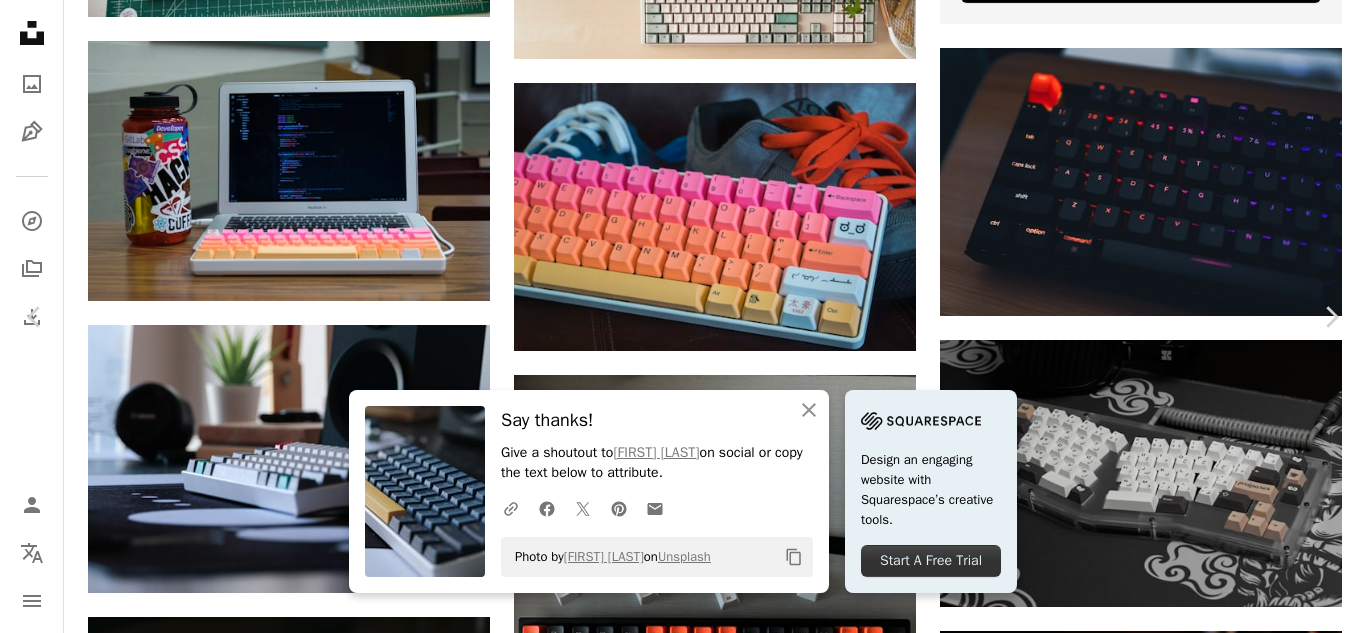 click on "Chevron down" 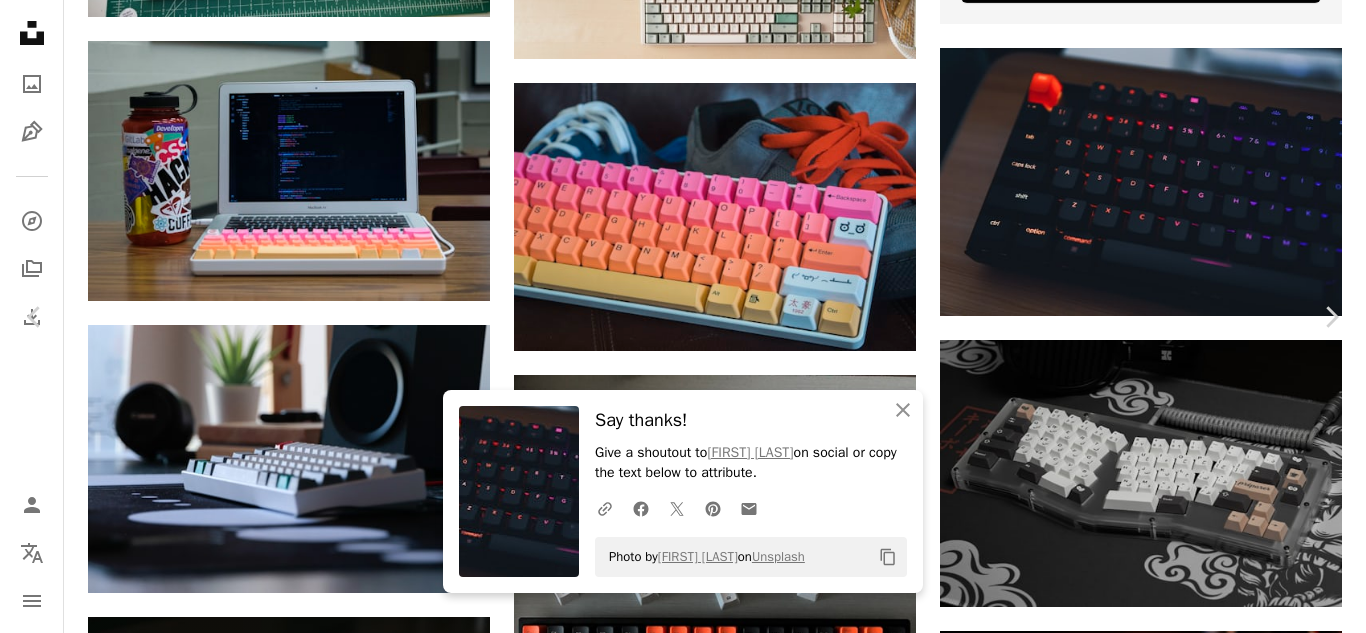 click on "An X shape" at bounding box center (20, 20) 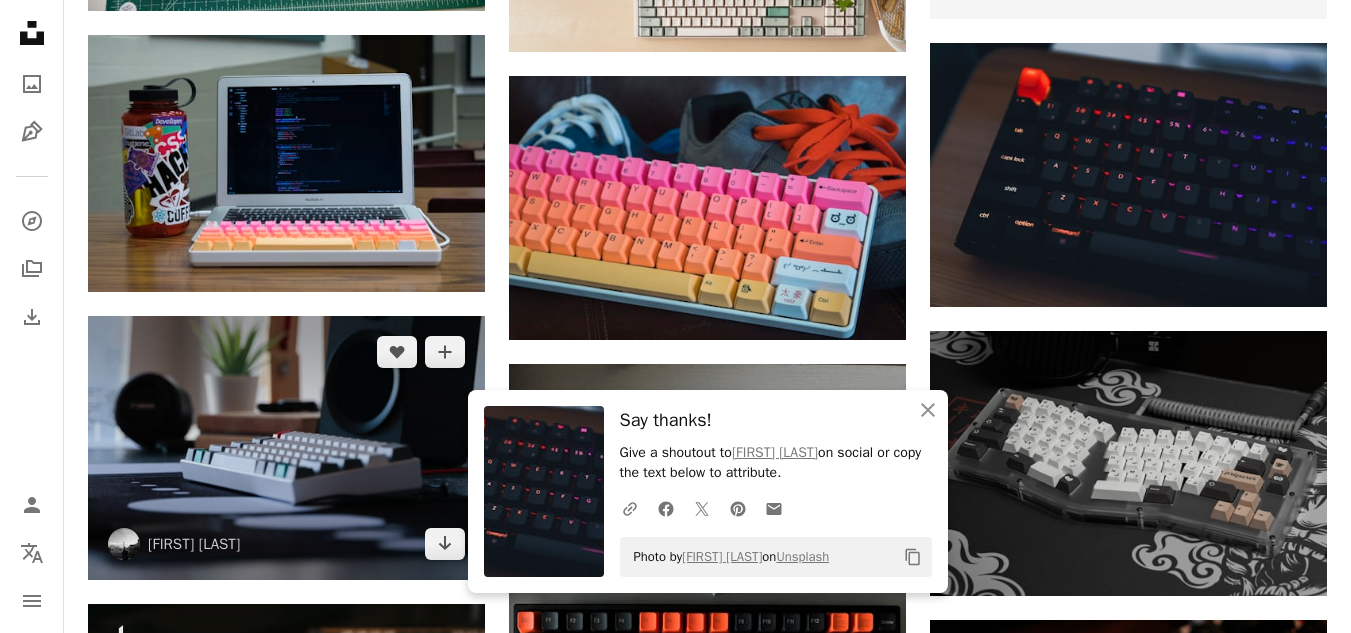 click at bounding box center (286, 448) 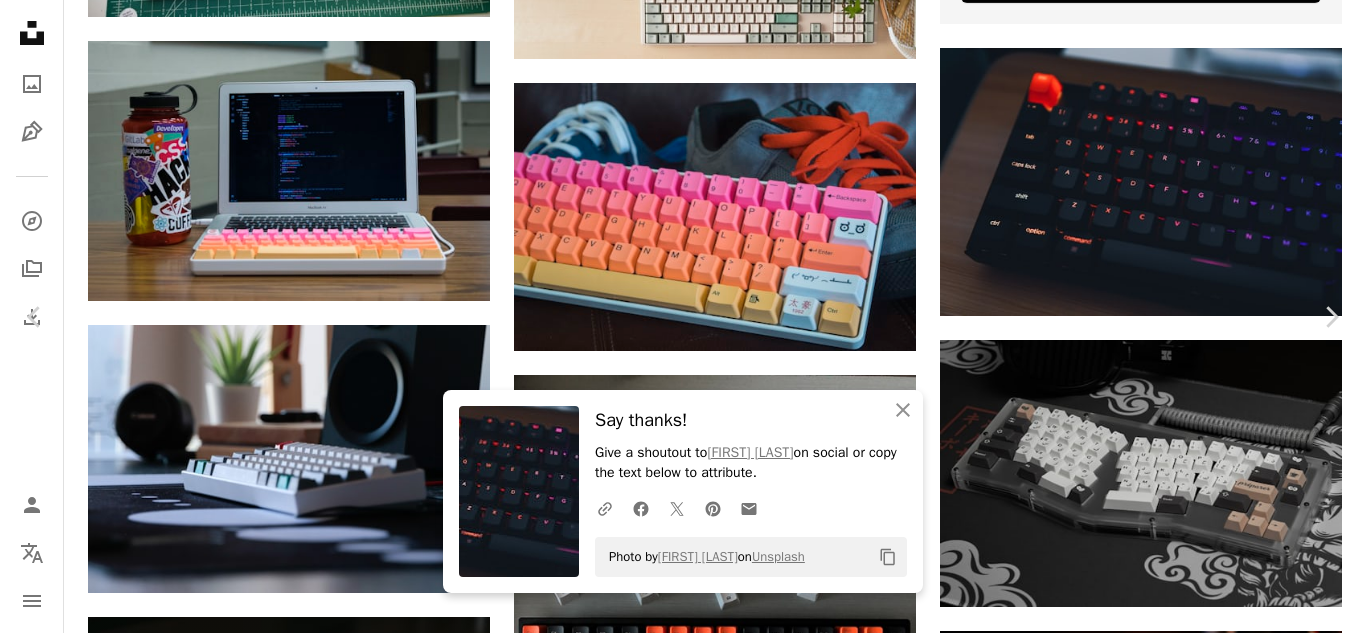 click on "Chevron down" 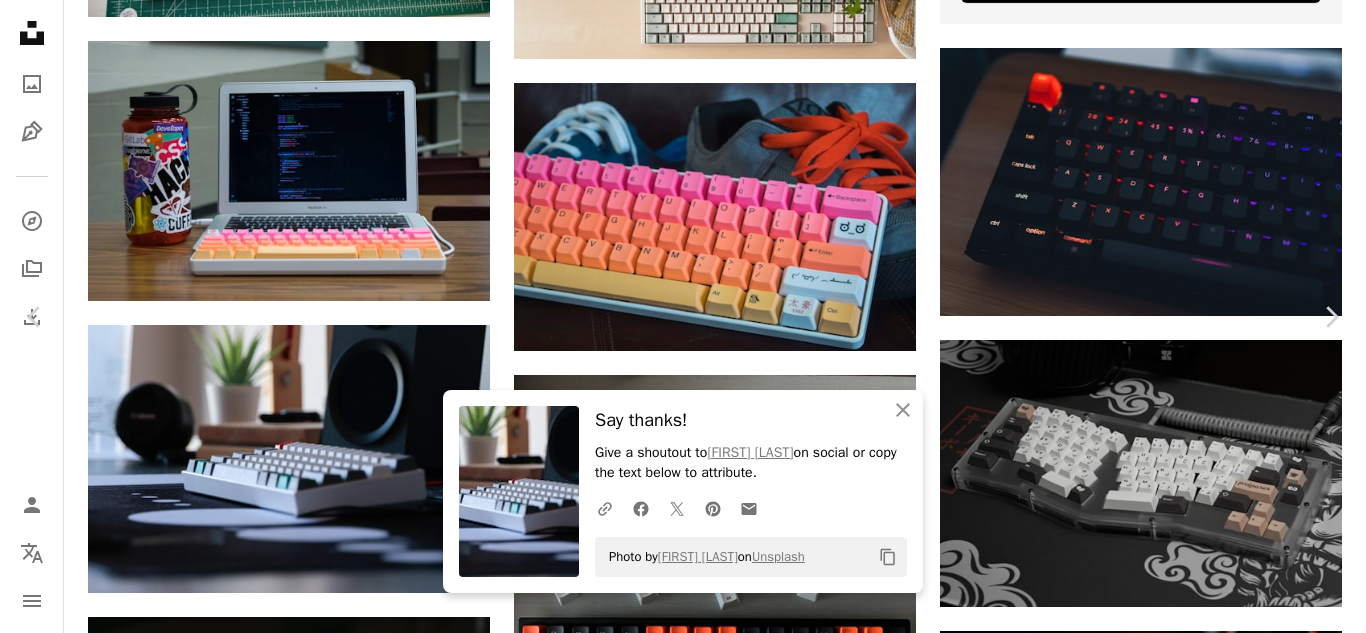 click on "Say thanks! Give a shoutout to  [FIRST] [LAST]  on social or copy the text below to attribute. A URL sharing icon (chains) Facebook icon X (formerly Twitter) icon Pinterest icon An envelope Photo by  [FIRST] [LAST]  on  Unsplash
Copy content [FIRST] [LAST] [INITIAL] A heart A plus sign Download free Chevron down Zoom in Views 496,504 Downloads 3,195 A forward-right arrow Share Info icon Info More Actions Anne Pro 2 with some custom keycaps, my new addiction  Calendar outlined Published on  June 21, 2020 Camera Canon, EOS 800D Safety Free to use under the  Unsplash License keyboard mechanical keyboard mech keycaps computer grey furniture table speaker electronics computer keyboard hardware computer hardware audio speaker Public domain images Browse premium related images on iStock  |  Save 20% with code UNSPLASH20 View more on iStock  ↗ Related images A heart A plus sign [FIRST] [LAST] Arrow pointing down A heart A plus sign [FIRST] [LAST] A heart A heart" at bounding box center (683, 3372) 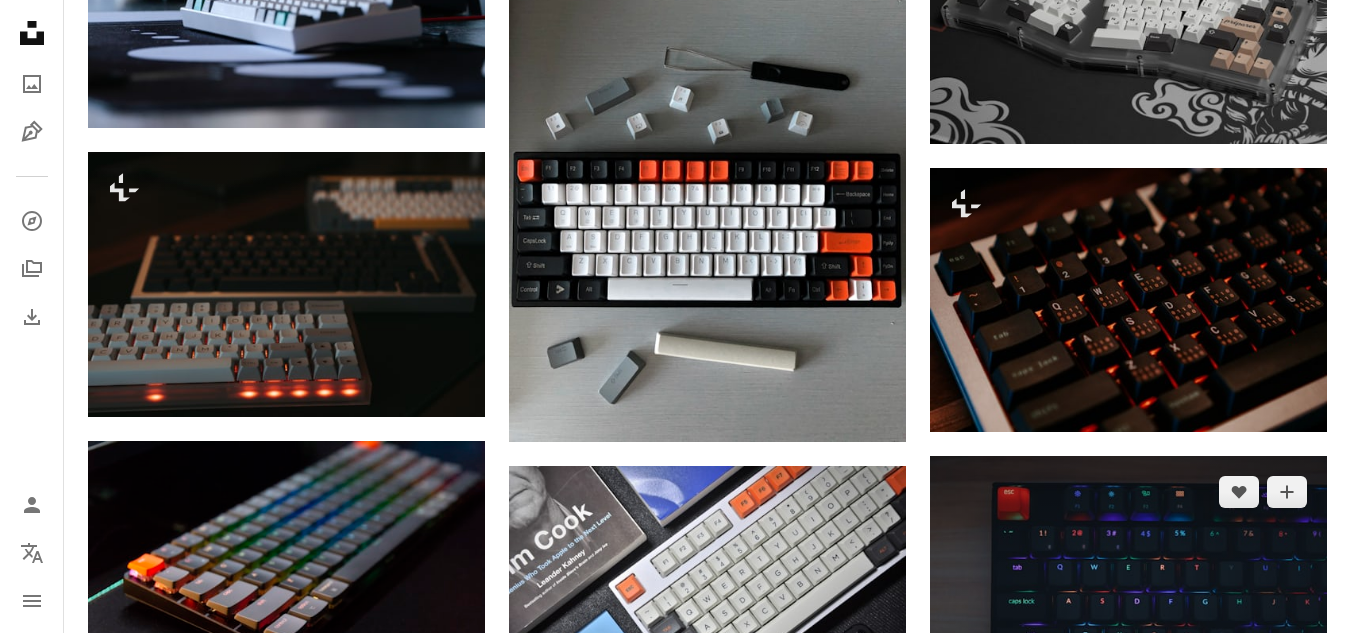 scroll, scrollTop: 1467, scrollLeft: 0, axis: vertical 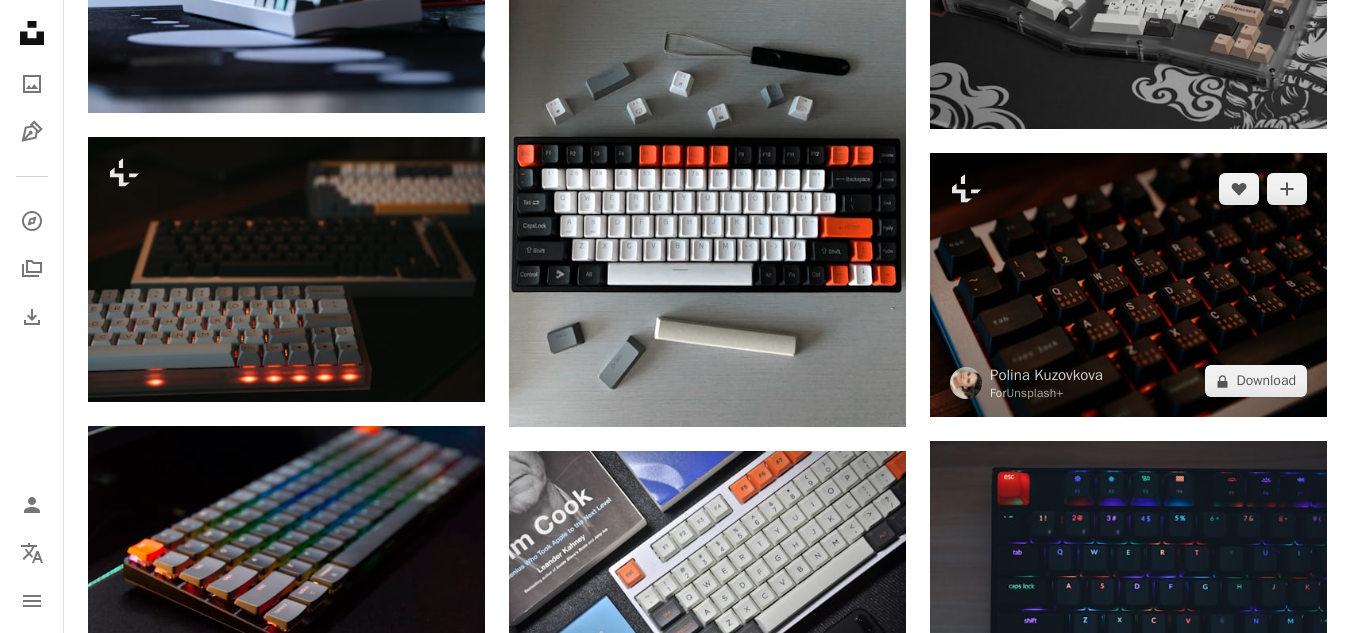 click at bounding box center (1128, 285) 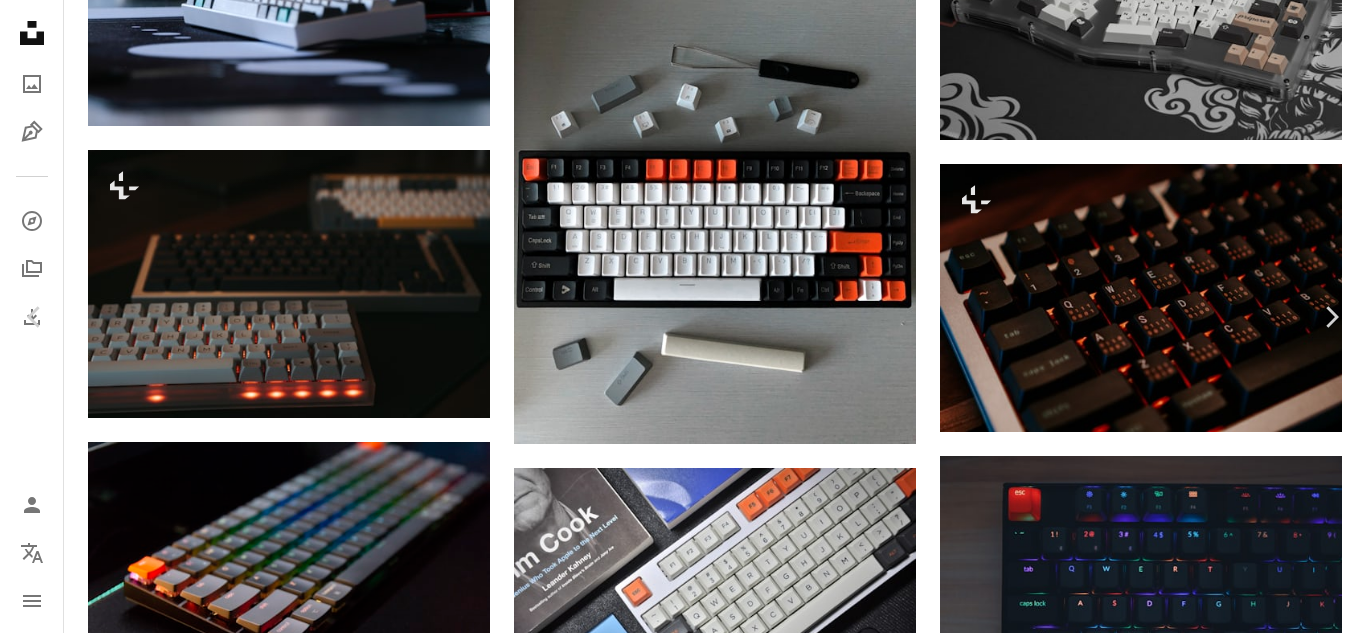 click on "An X shape" at bounding box center (20, 20) 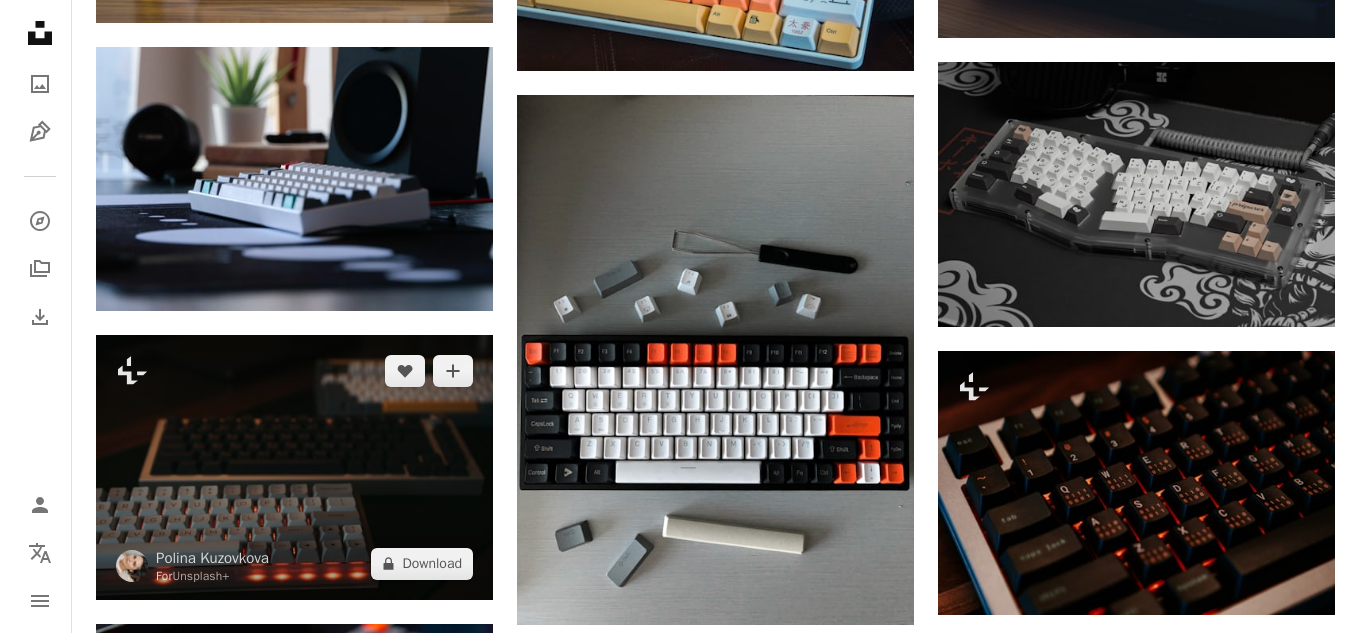 scroll, scrollTop: 1267, scrollLeft: 0, axis: vertical 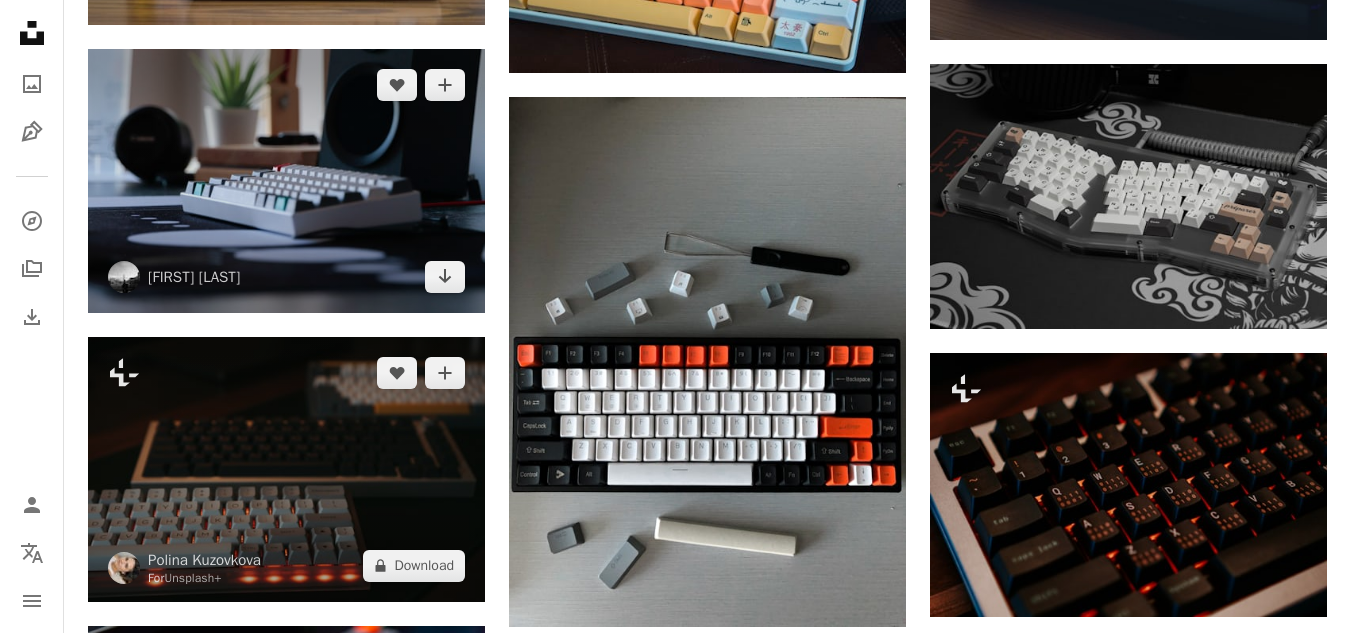 click at bounding box center (286, 181) 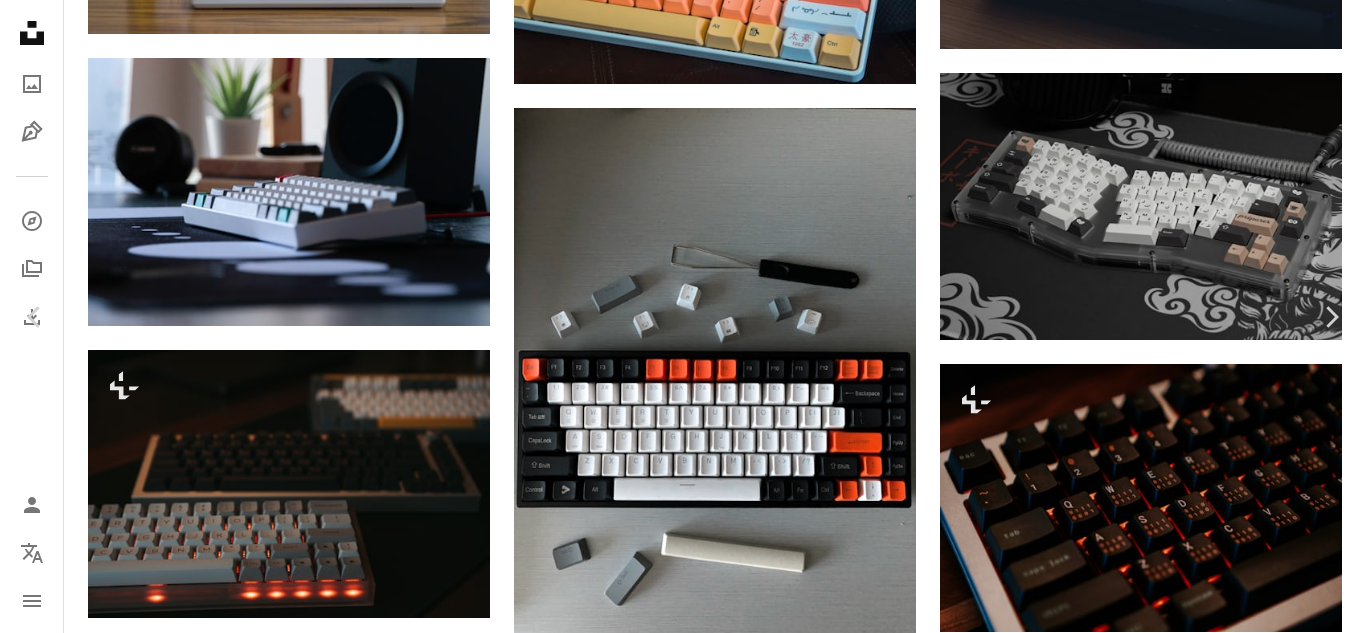 click on "An X shape" at bounding box center (20, 20) 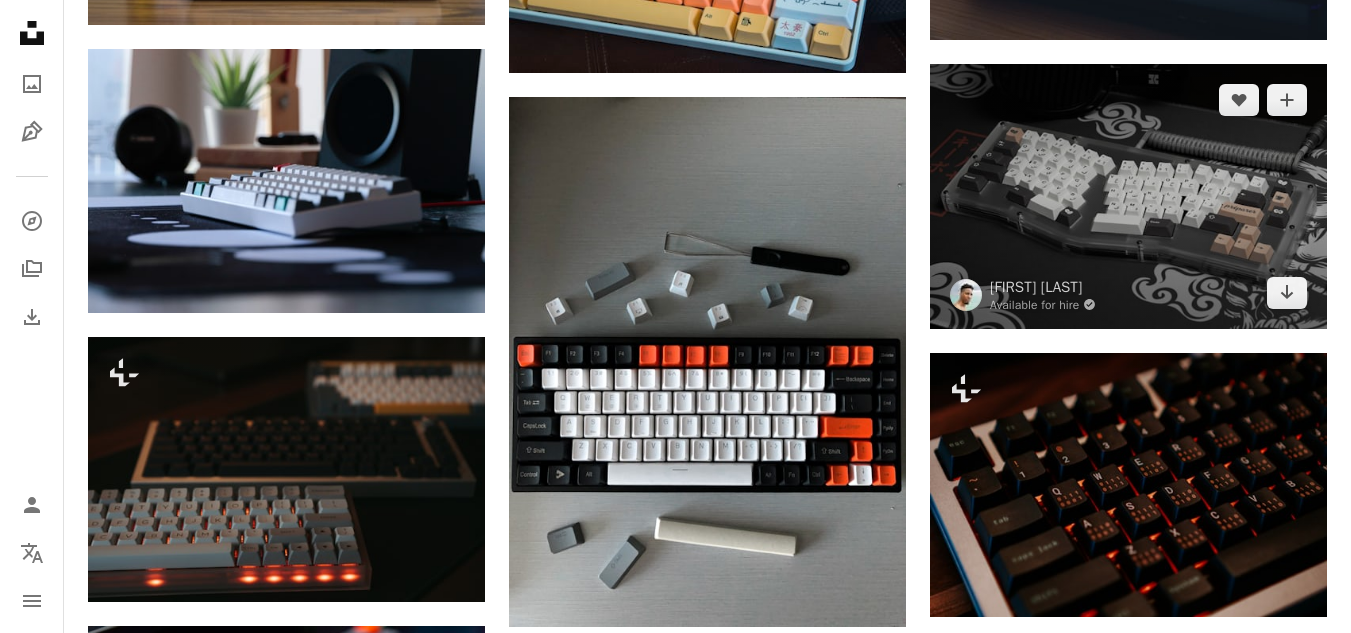 click at bounding box center [1128, 196] 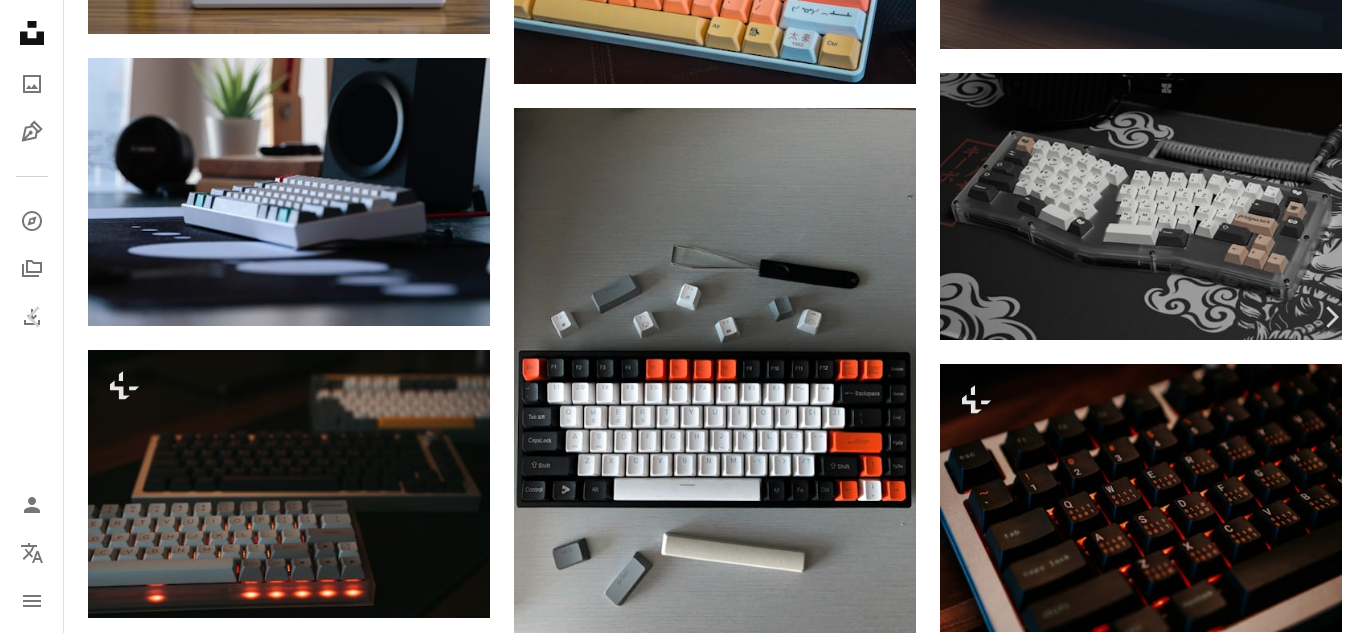 click on "Chevron down" 